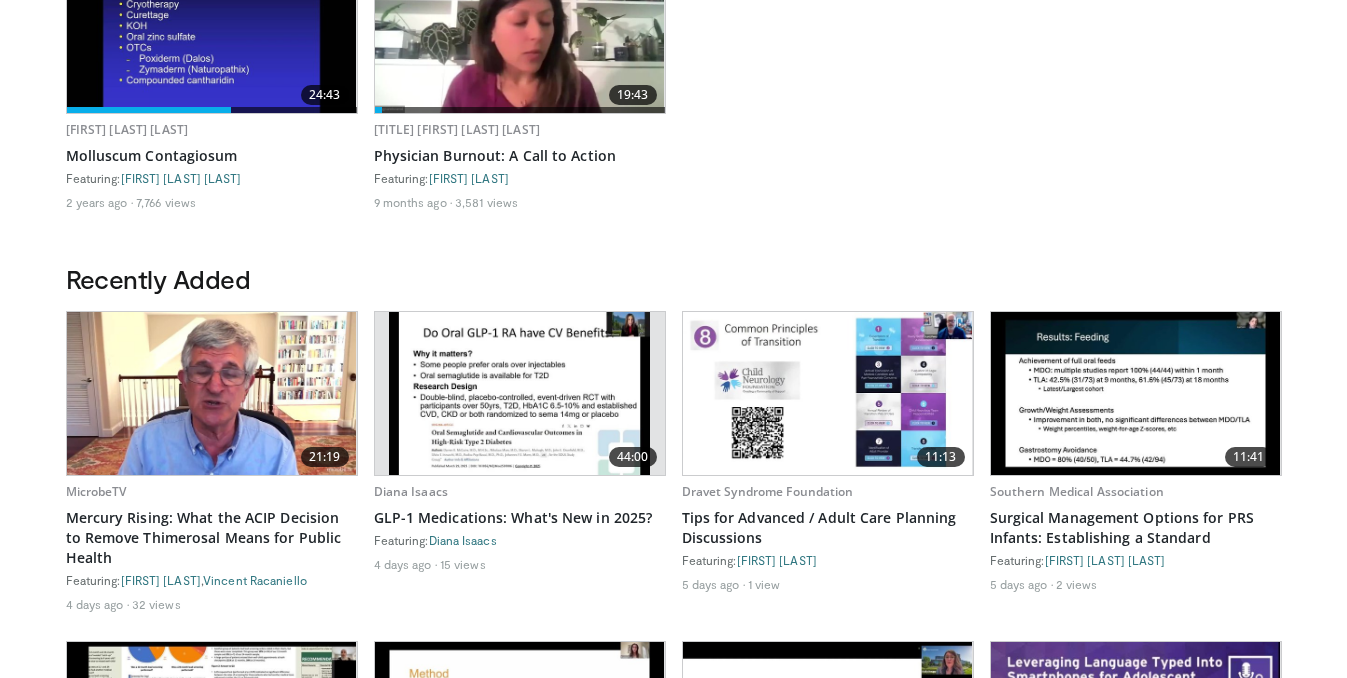 scroll, scrollTop: 716, scrollLeft: 0, axis: vertical 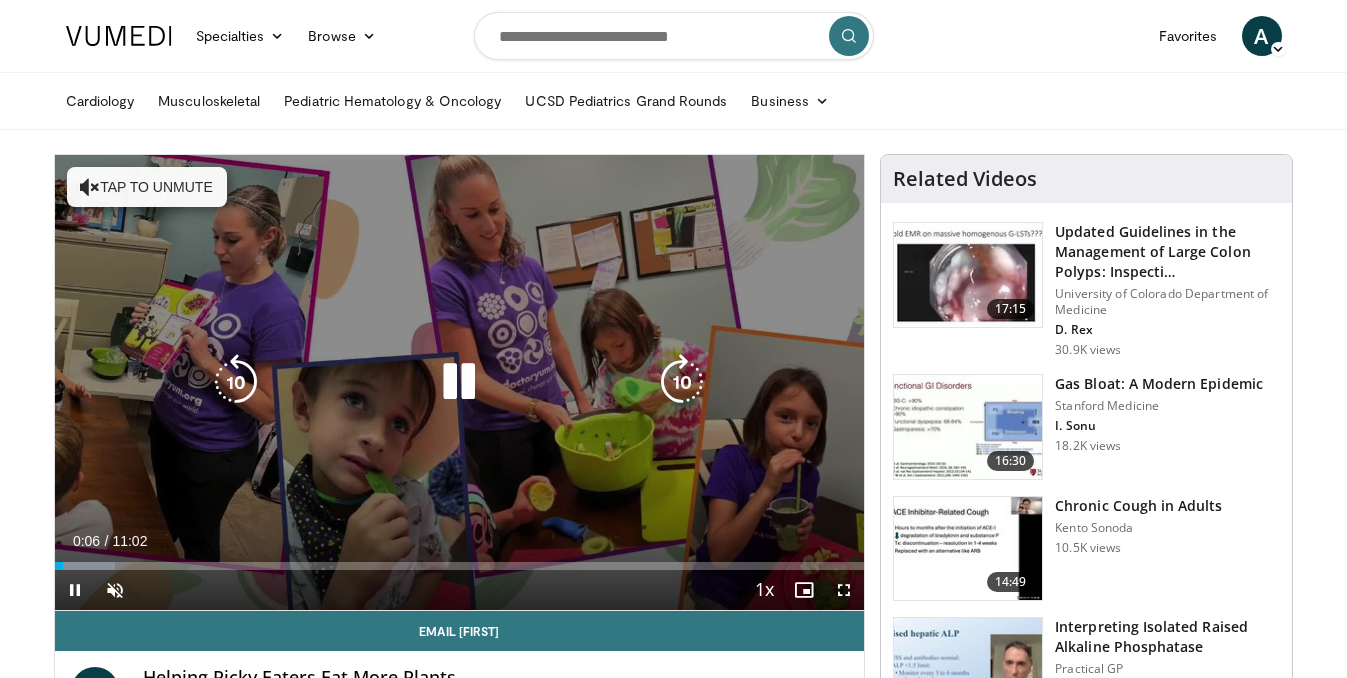 click on "Tap to unmute" at bounding box center [147, 187] 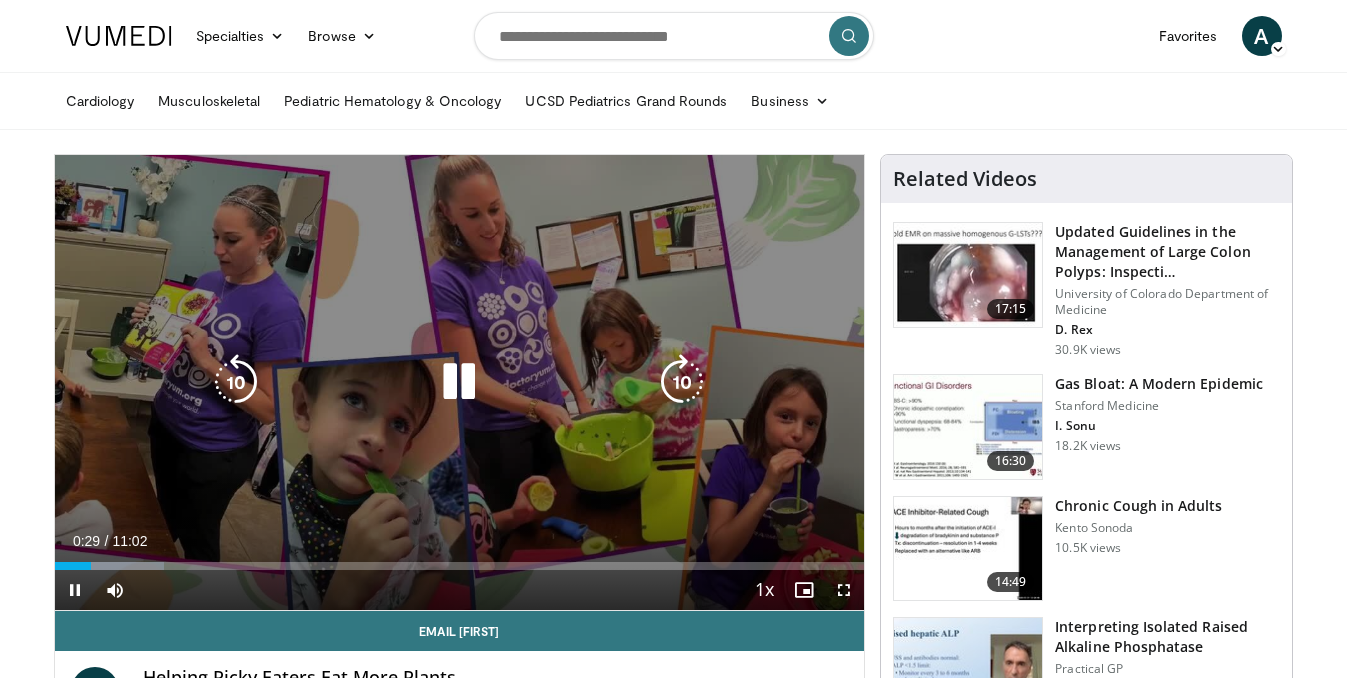 click at bounding box center (459, 382) 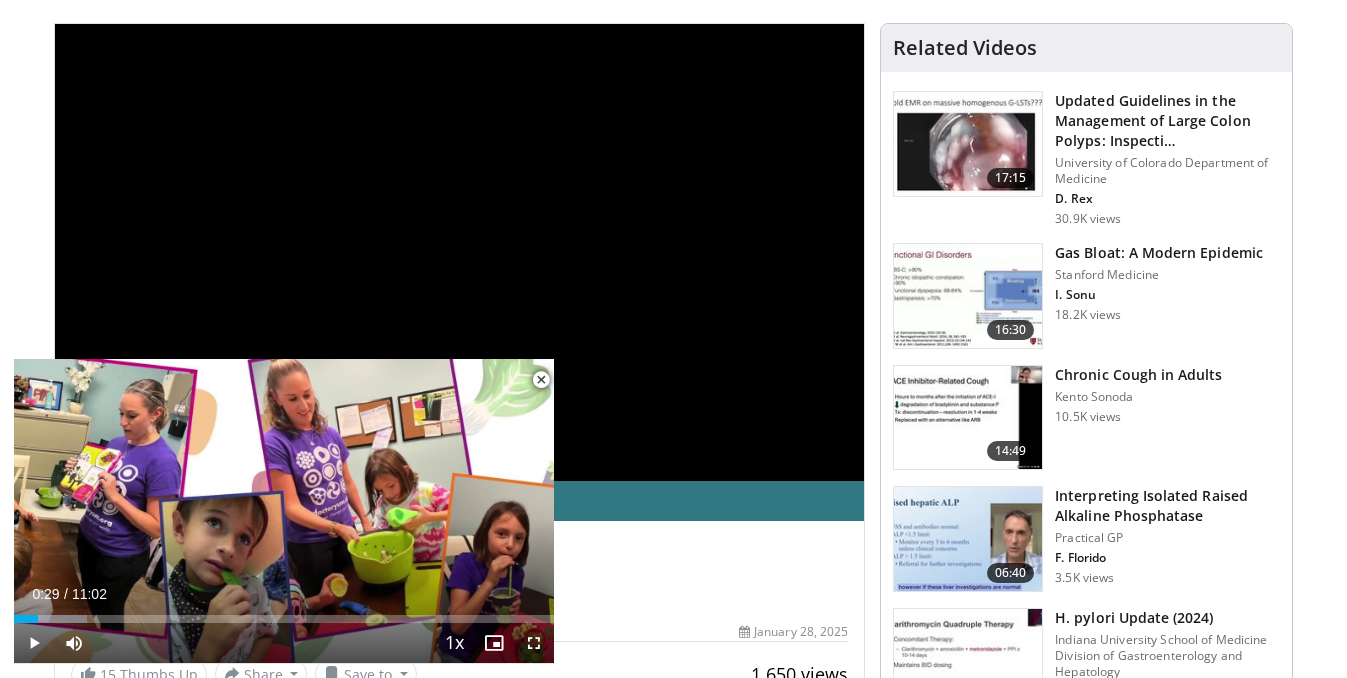 scroll, scrollTop: 0, scrollLeft: 0, axis: both 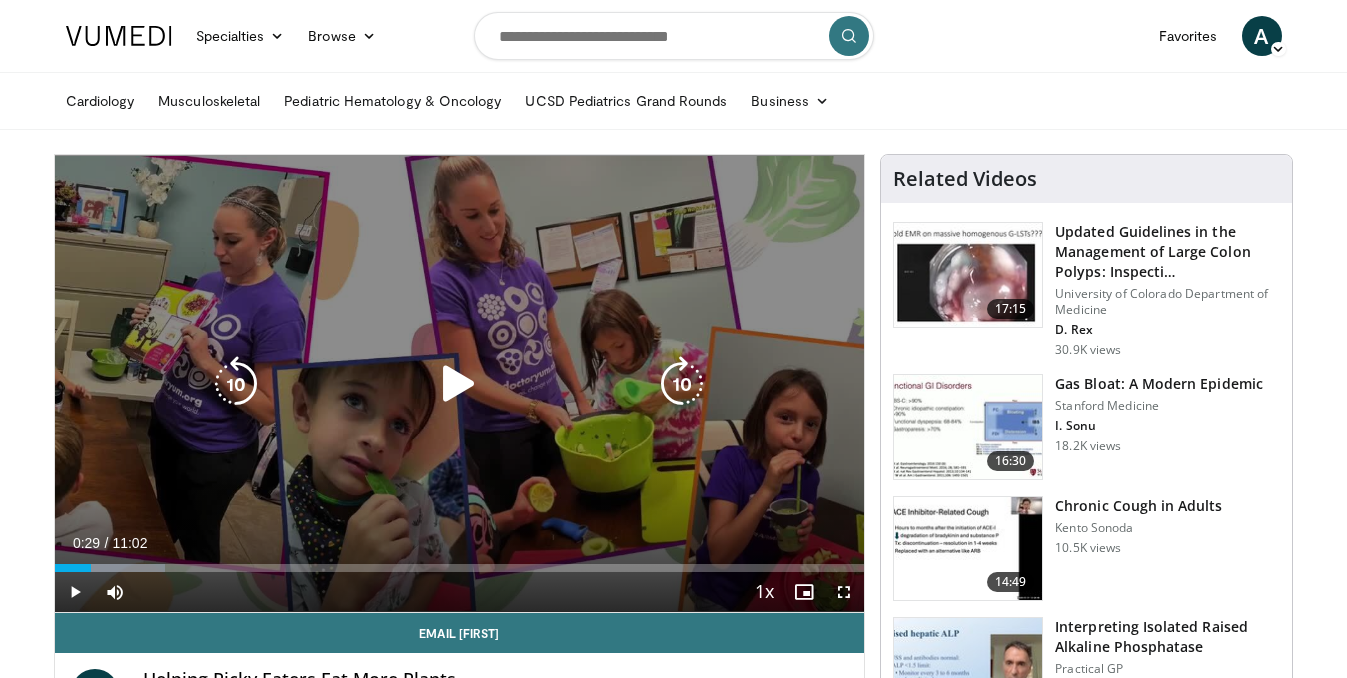 click at bounding box center [459, 384] 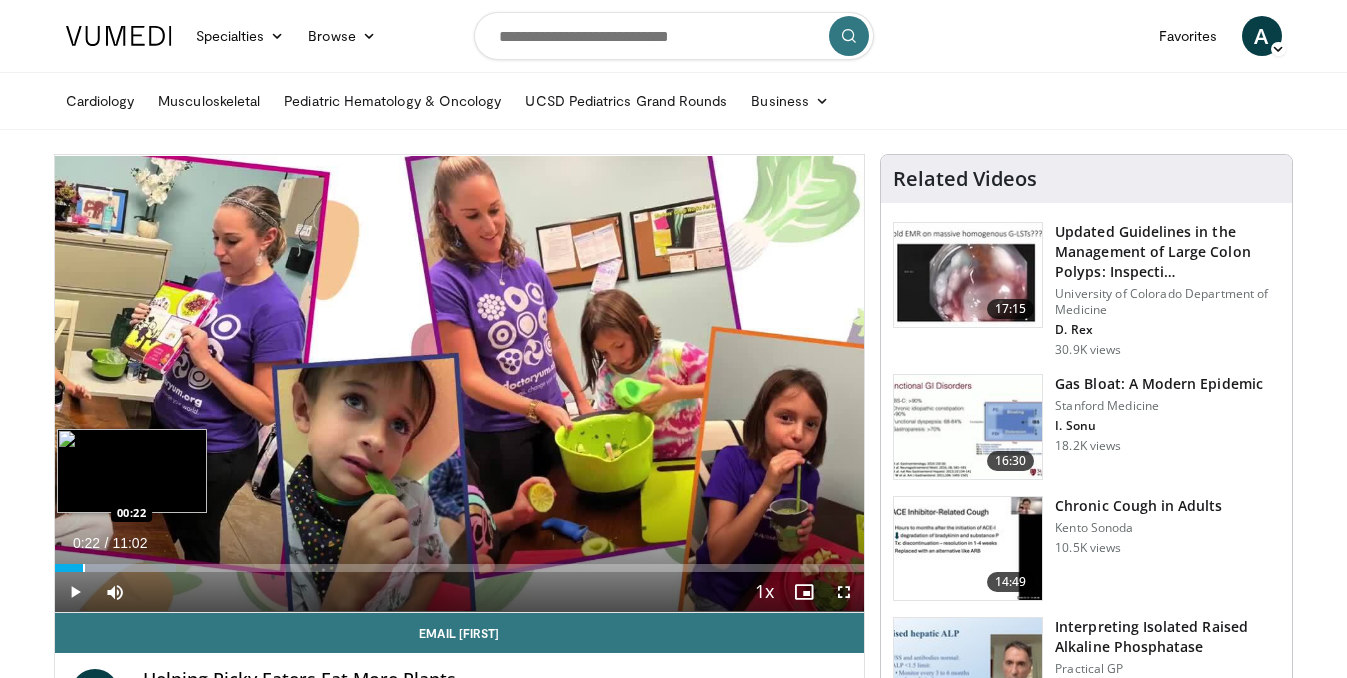 click at bounding box center (84, 568) 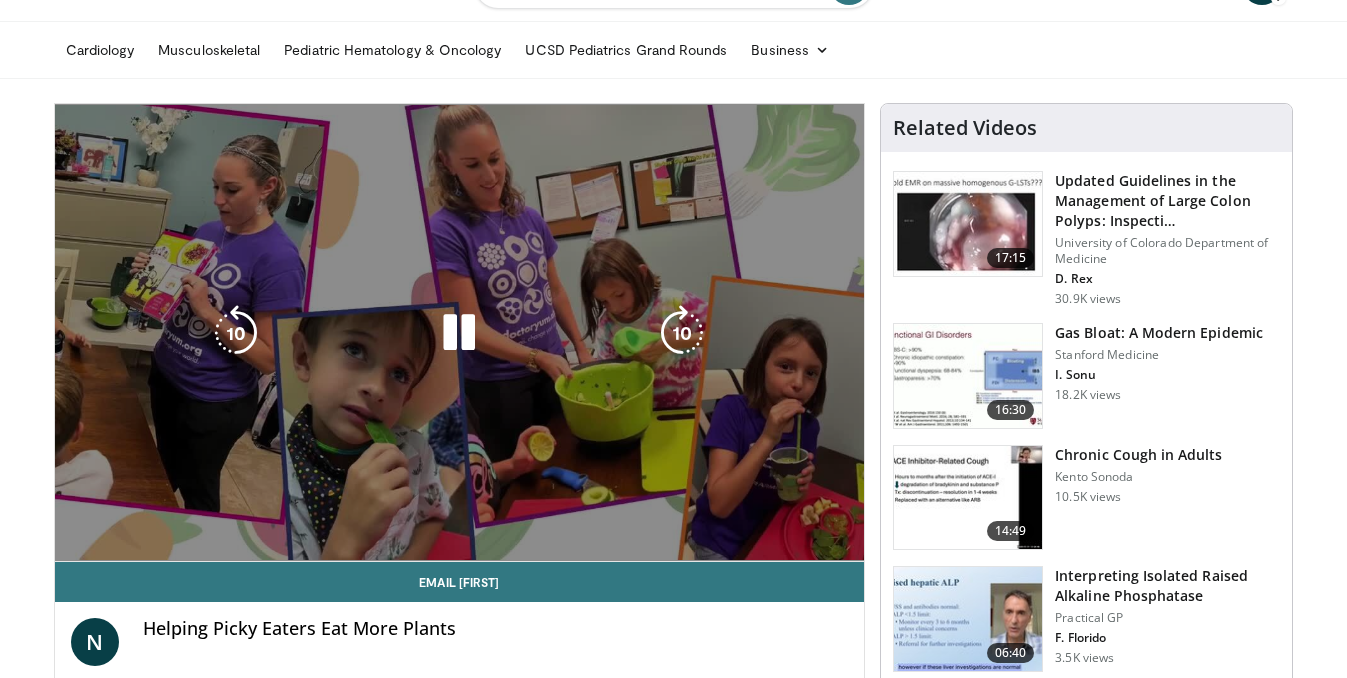 scroll, scrollTop: 0, scrollLeft: 0, axis: both 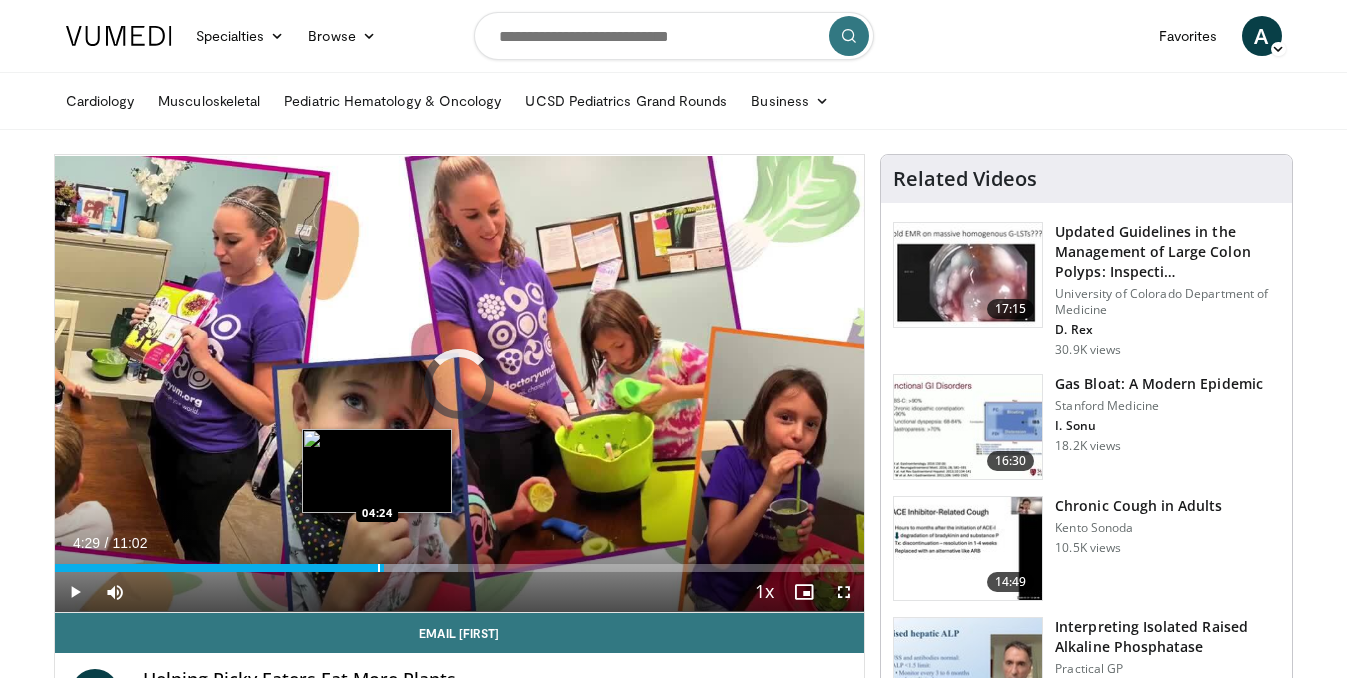 click at bounding box center [379, 568] 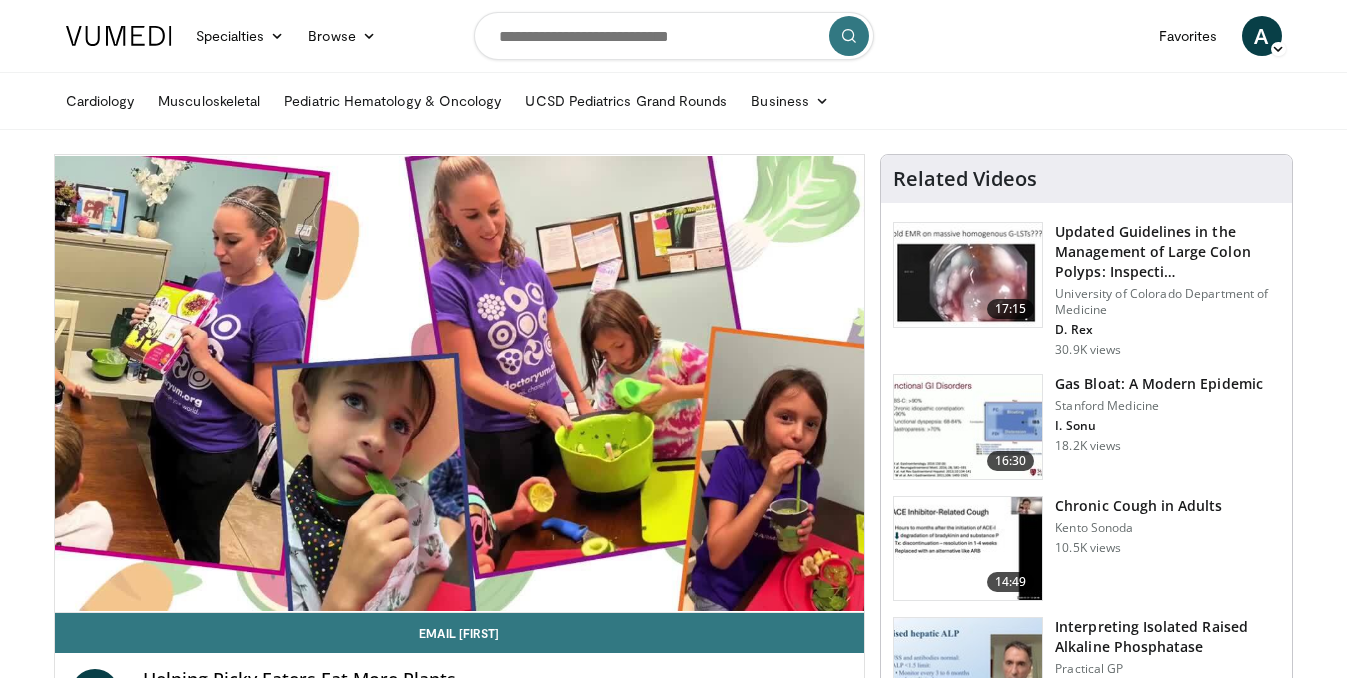 click on "10 seconds
Tap to unmute" at bounding box center [460, 383] 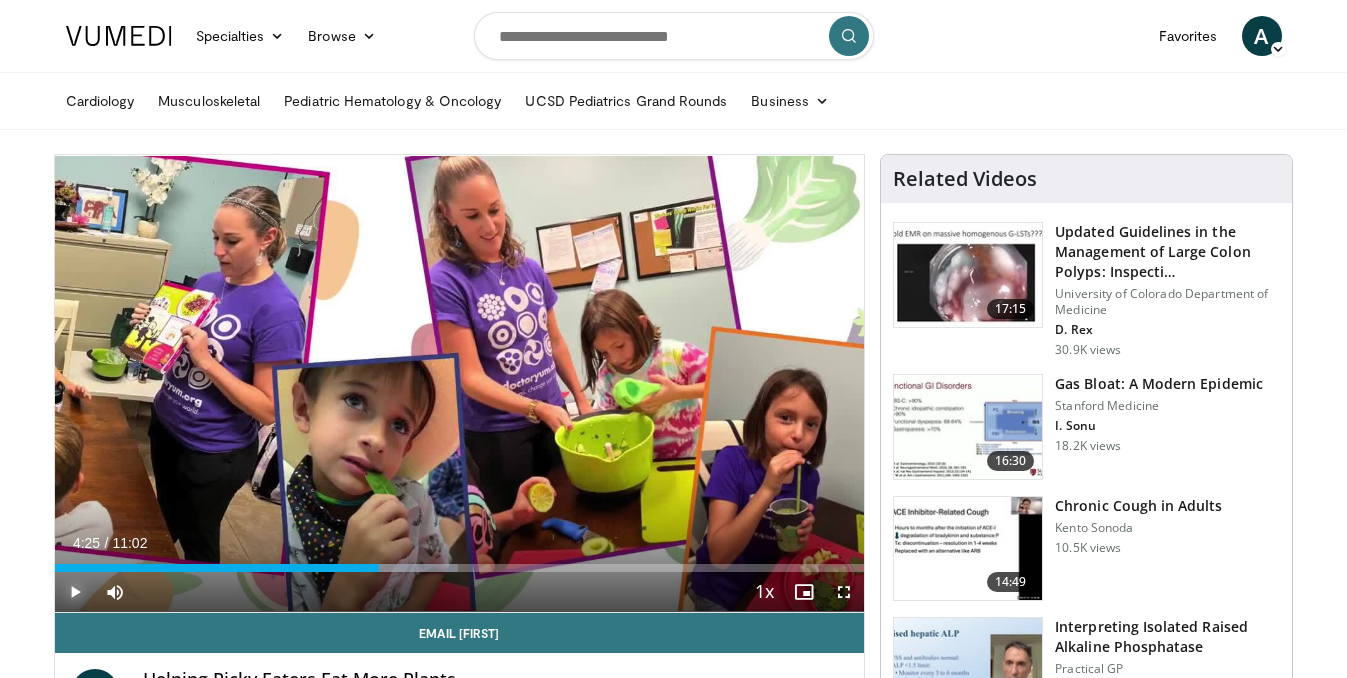click at bounding box center (75, 592) 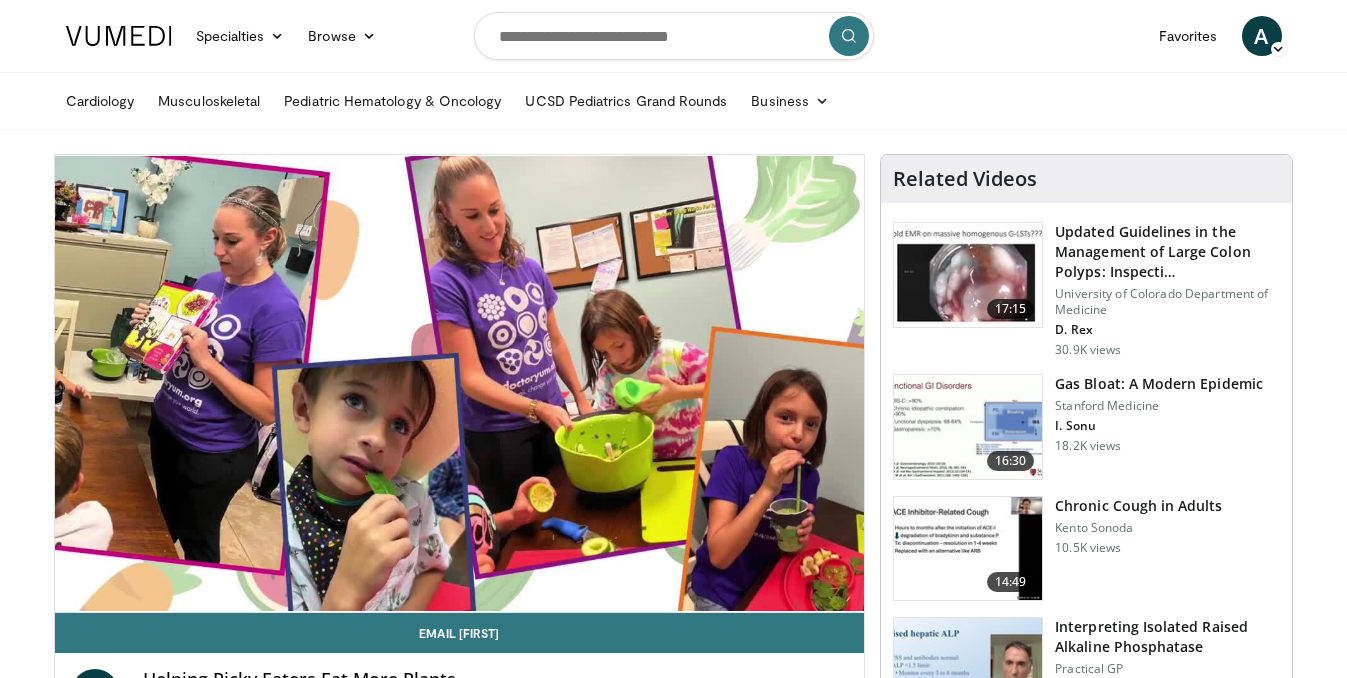 click on "10 seconds
Tap to unmute" at bounding box center (460, 383) 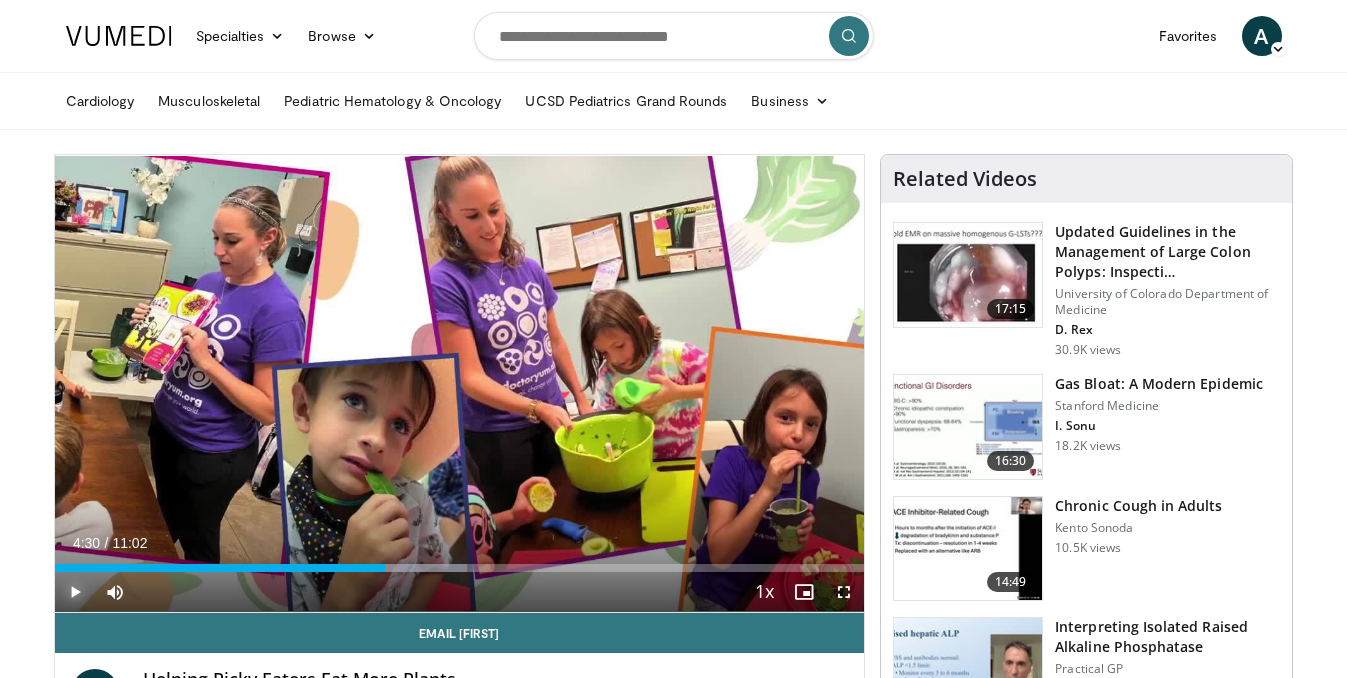 click at bounding box center (75, 592) 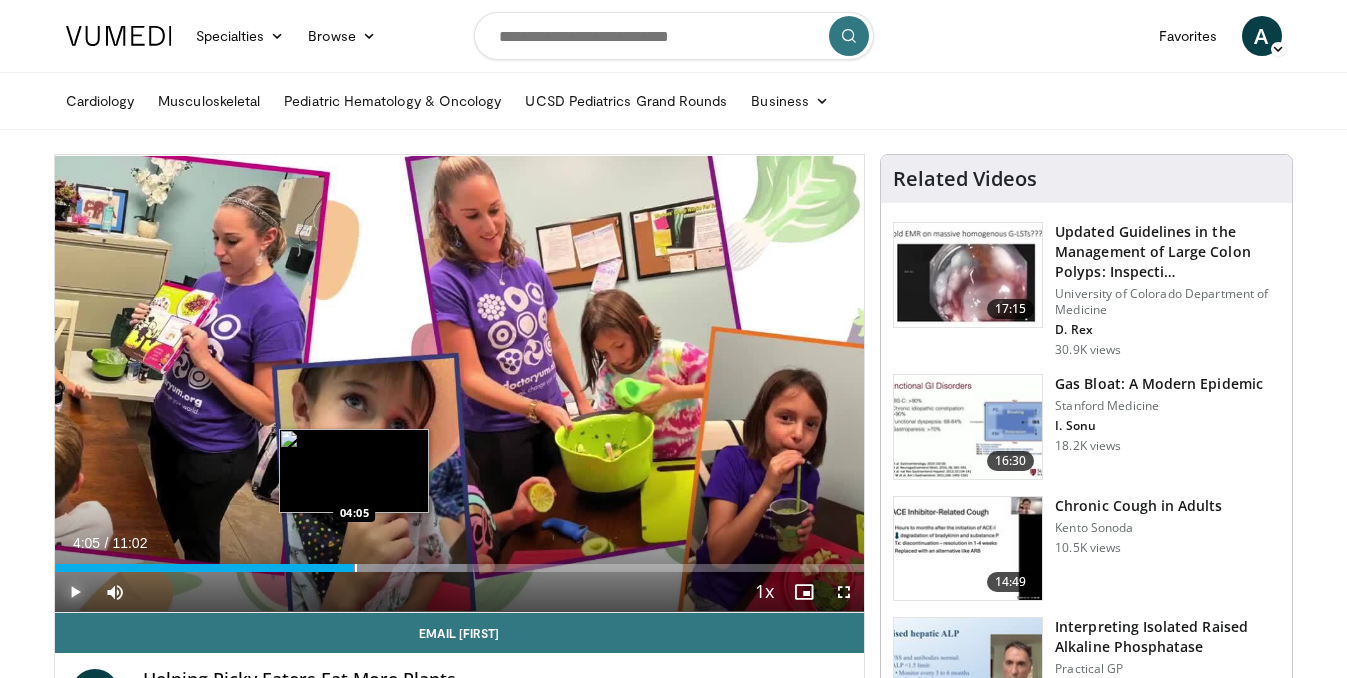 click at bounding box center [356, 568] 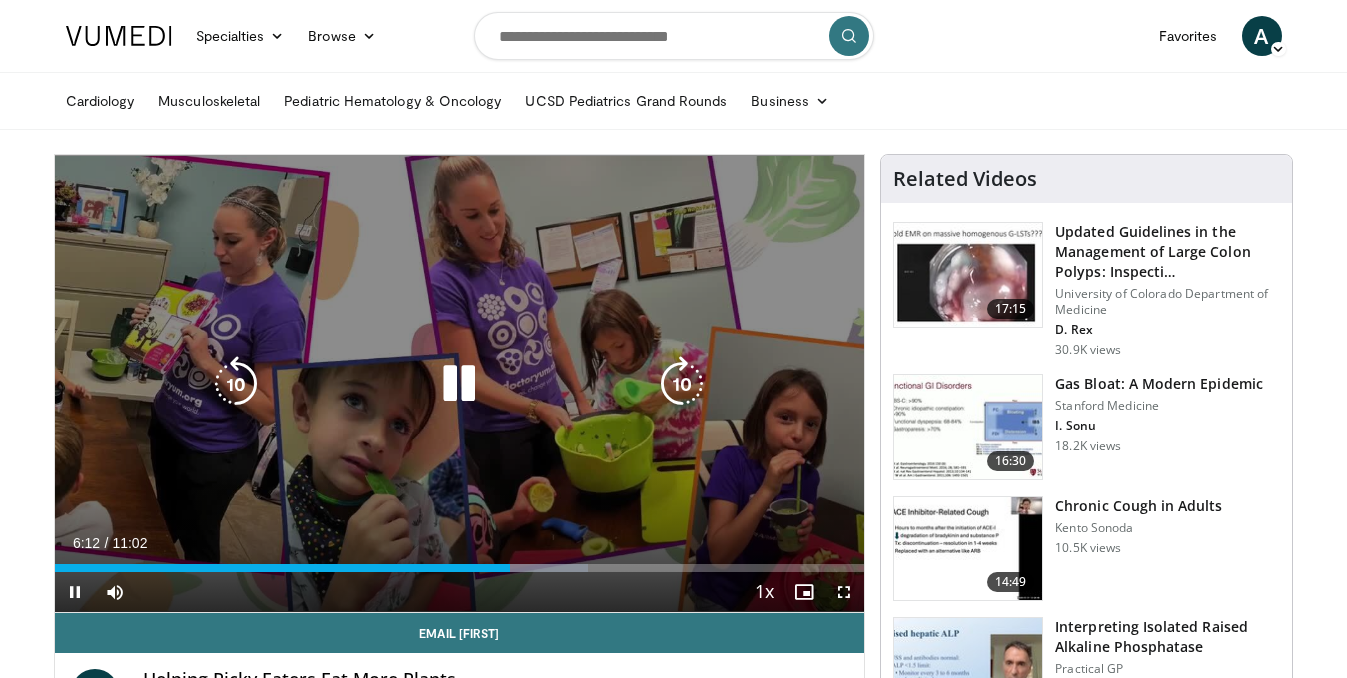 click on "10 seconds
Tap to unmute" at bounding box center (460, 383) 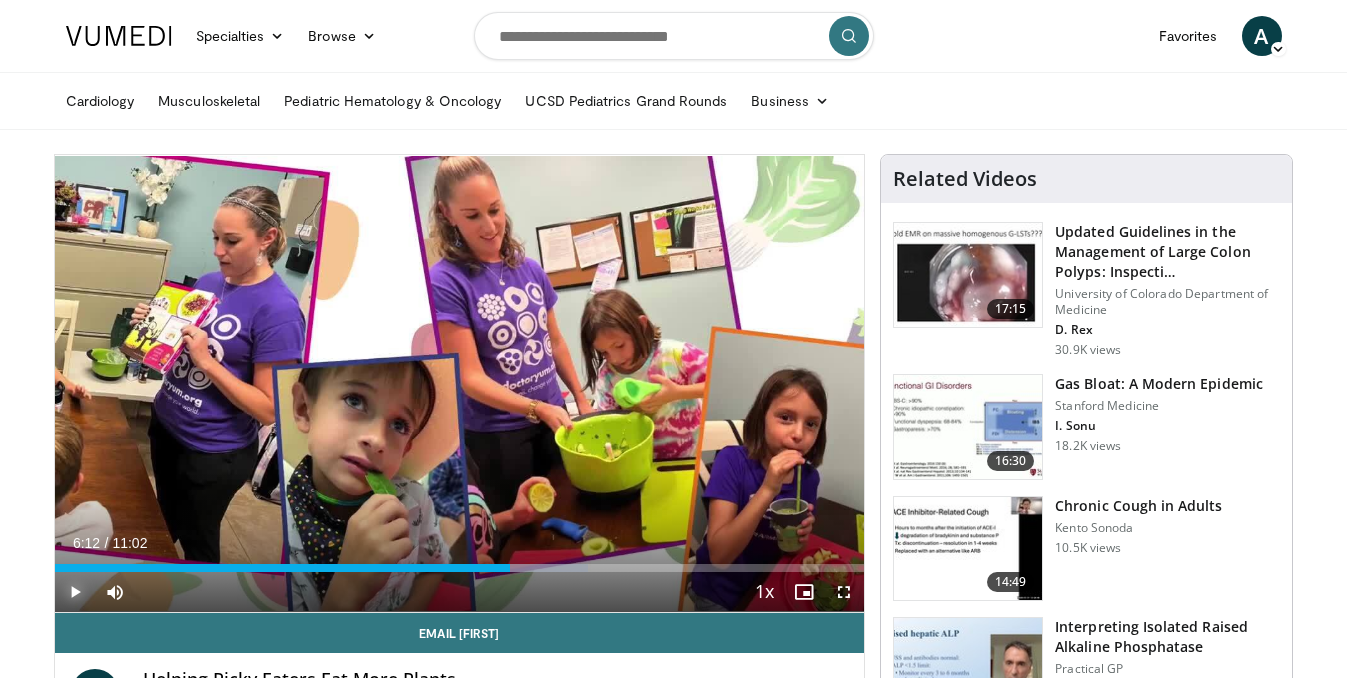 click at bounding box center (75, 592) 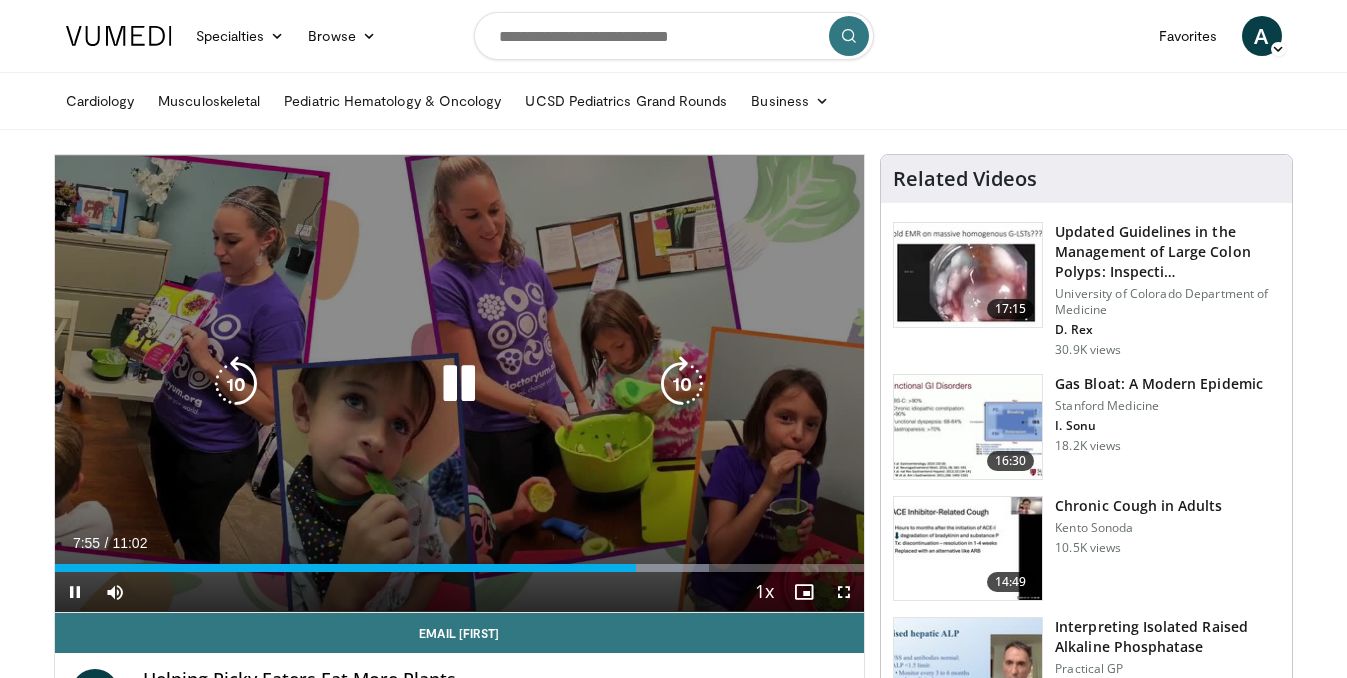 click at bounding box center (459, 384) 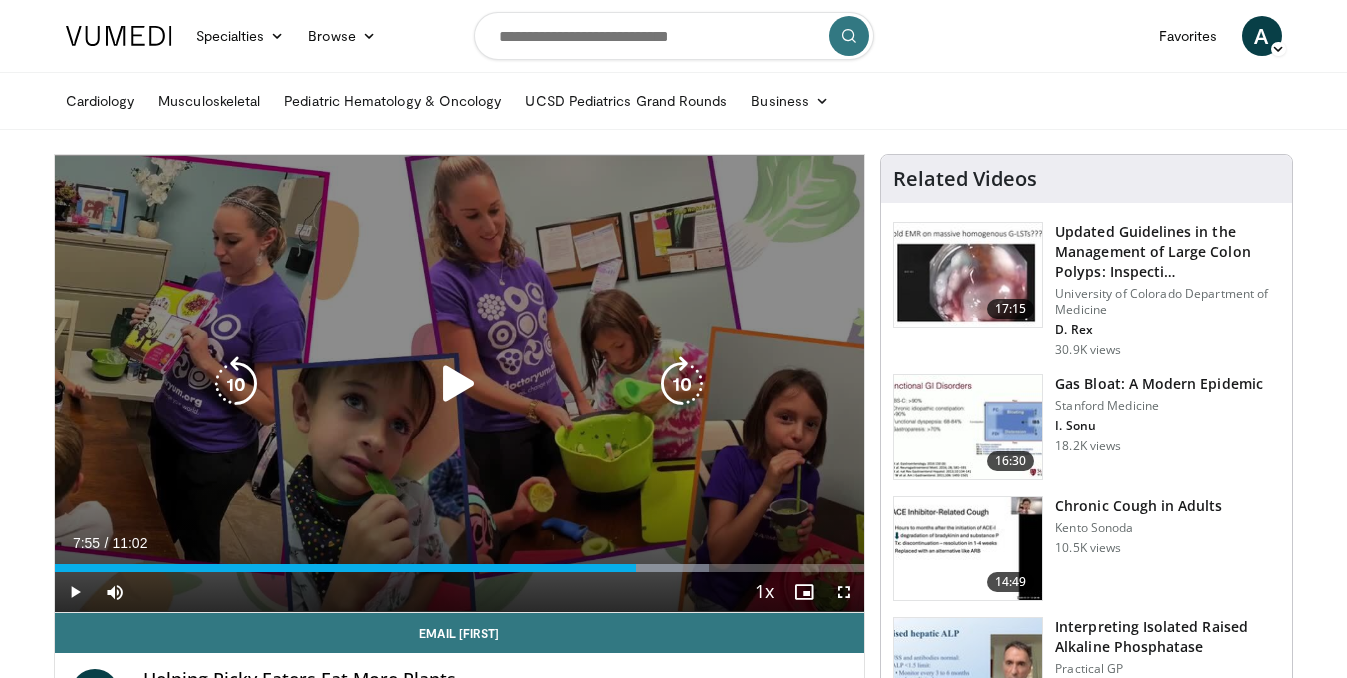 click at bounding box center (236, 384) 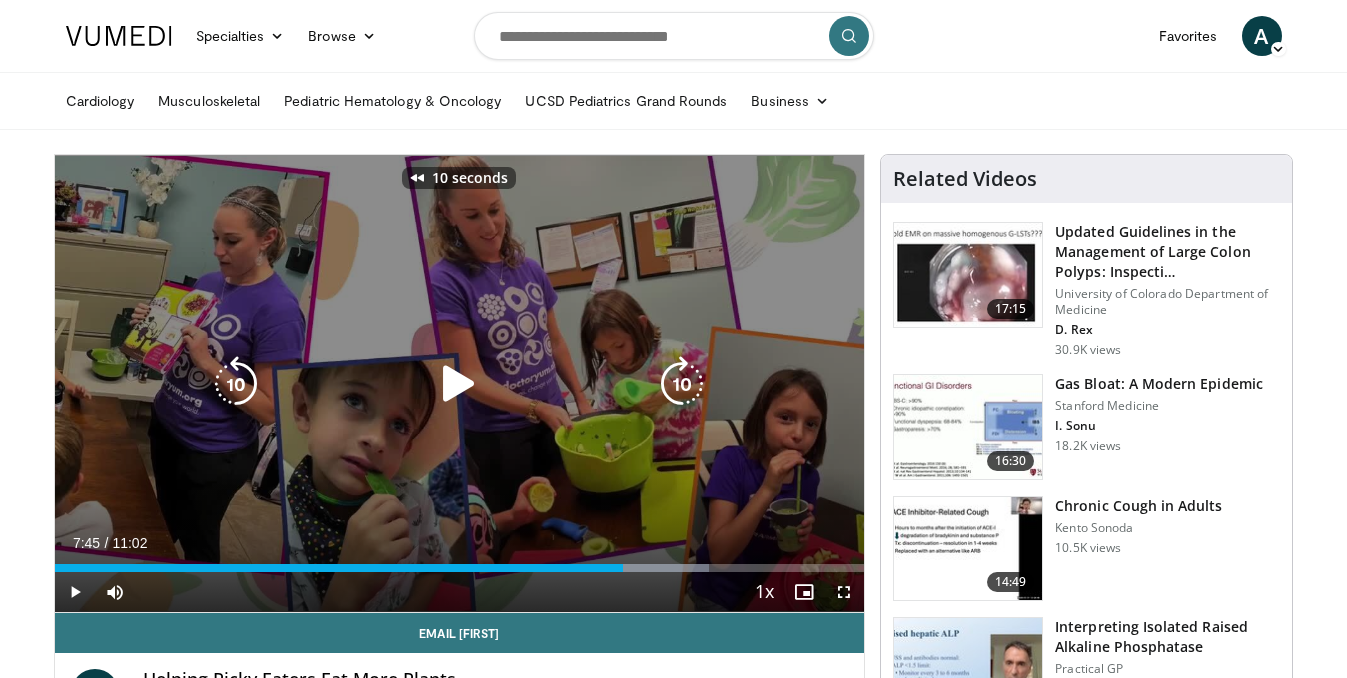 click at bounding box center (236, 384) 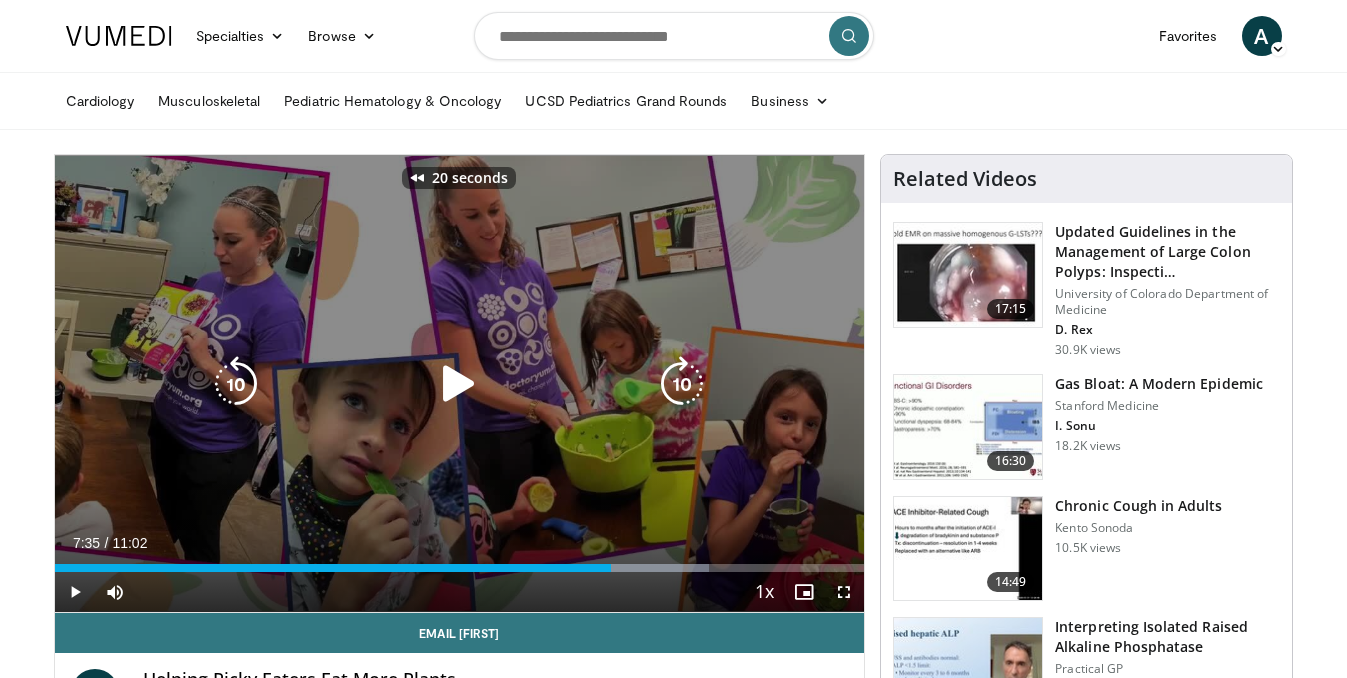 click at bounding box center [459, 384] 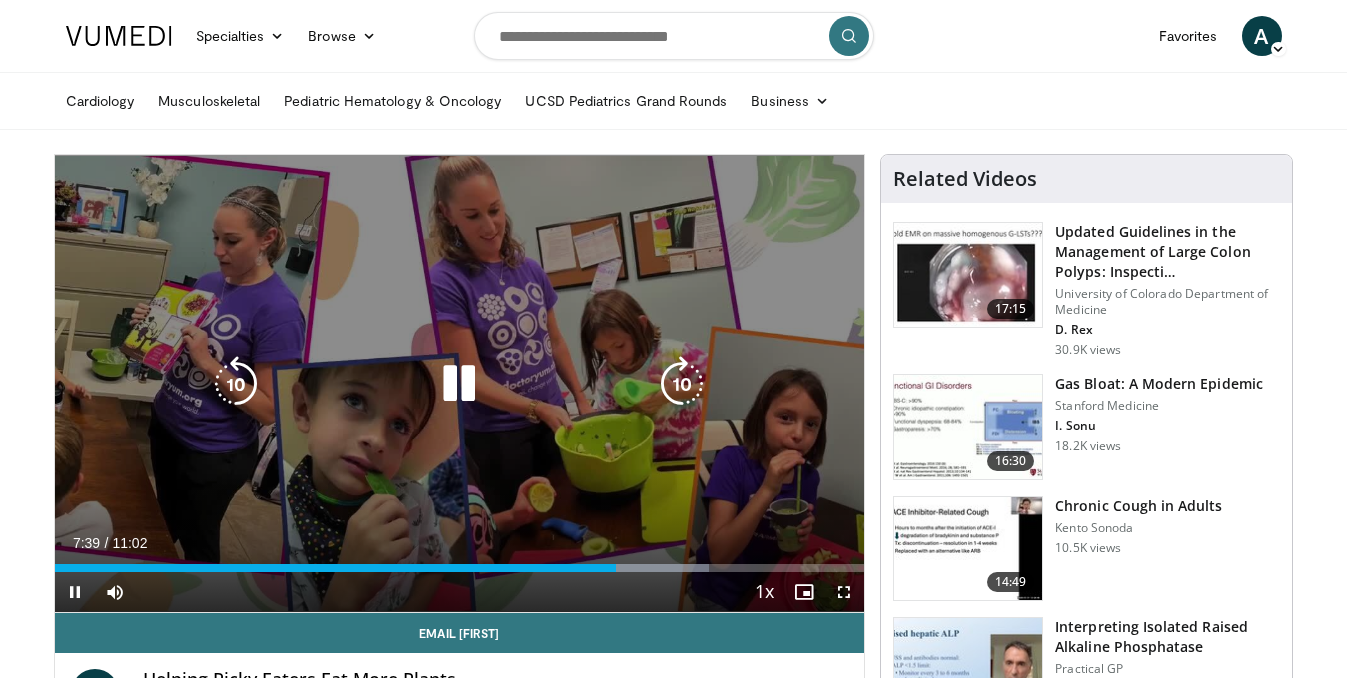 click at bounding box center (459, 384) 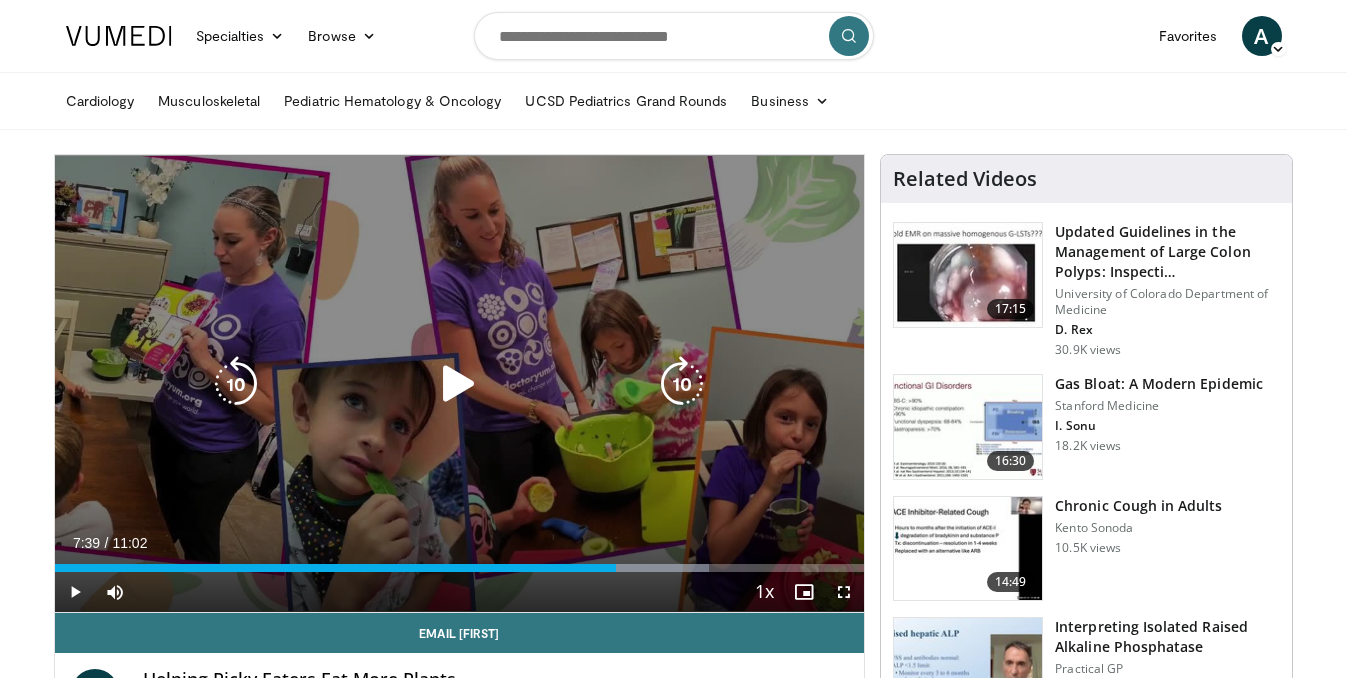 click at bounding box center [459, 384] 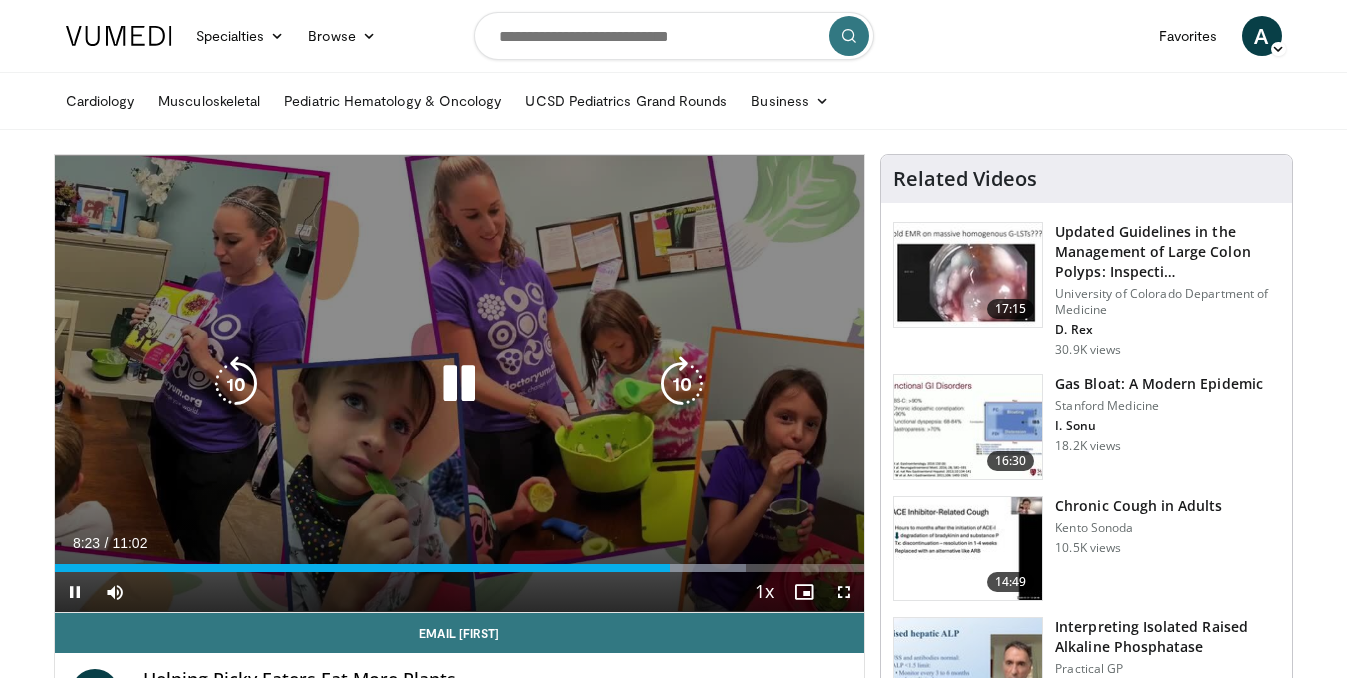 click at bounding box center (236, 384) 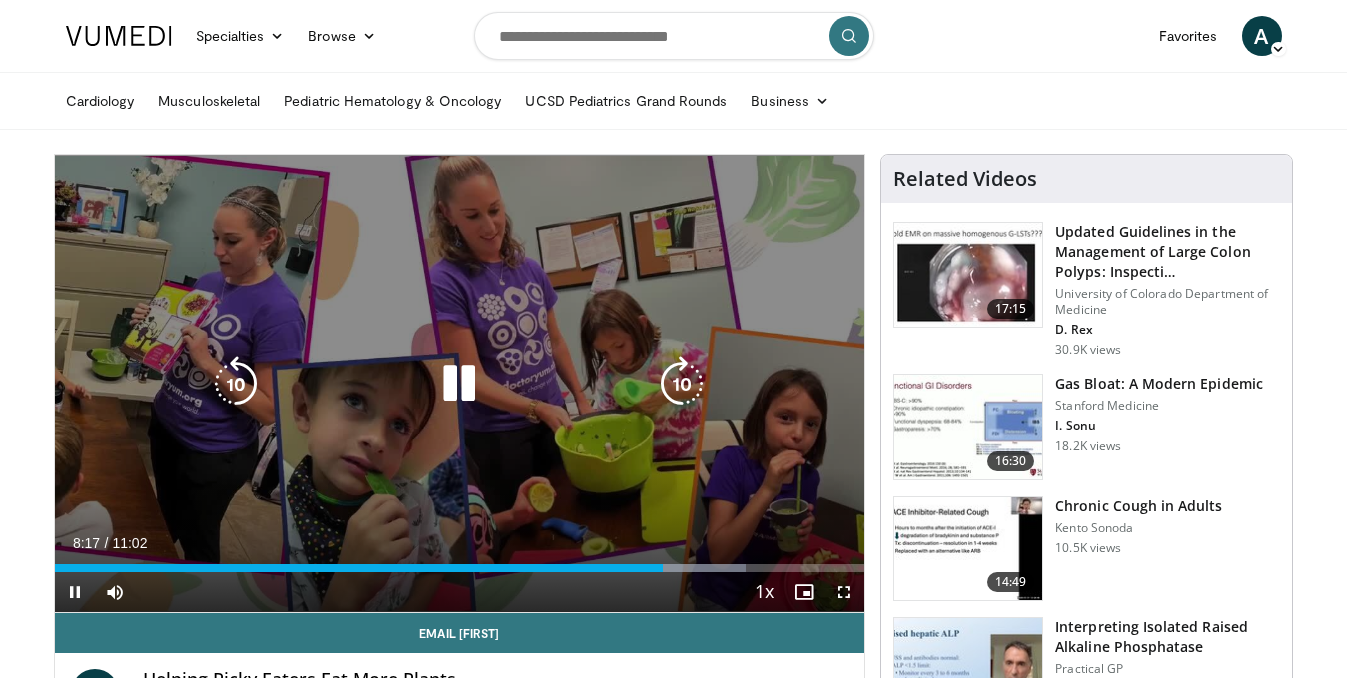 click at bounding box center (459, 384) 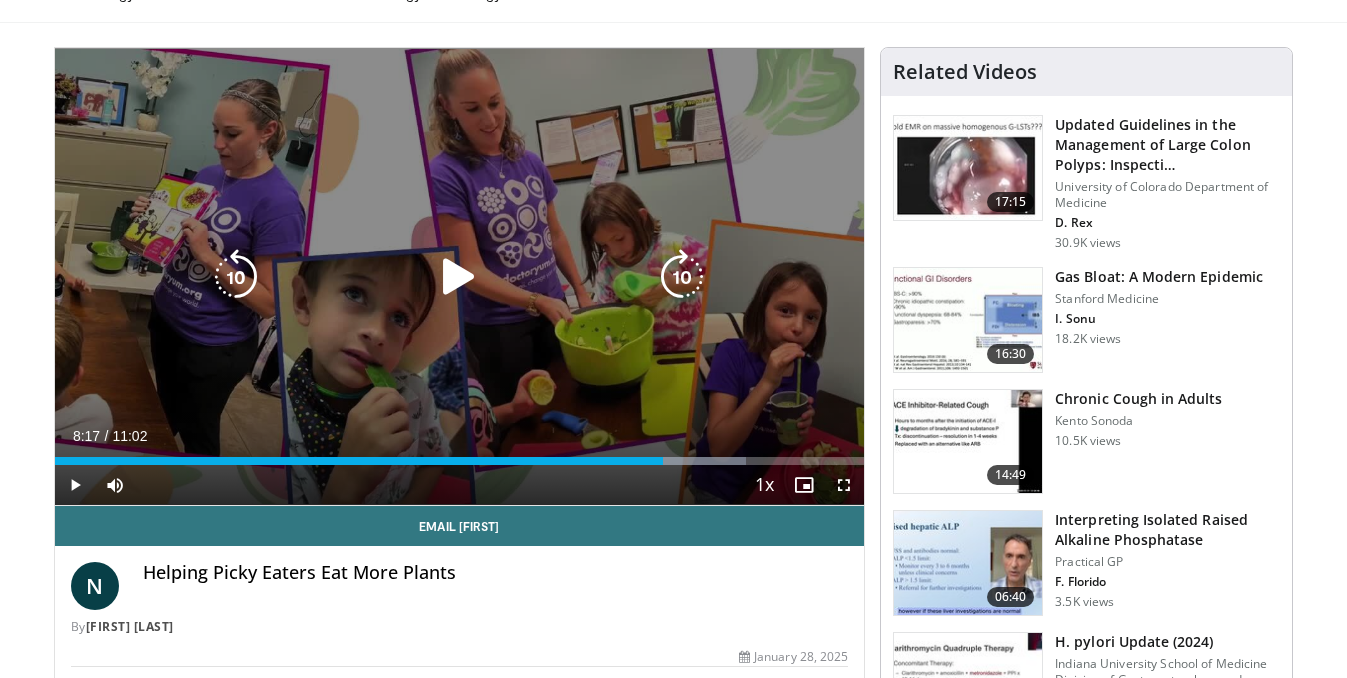 scroll, scrollTop: 114, scrollLeft: 0, axis: vertical 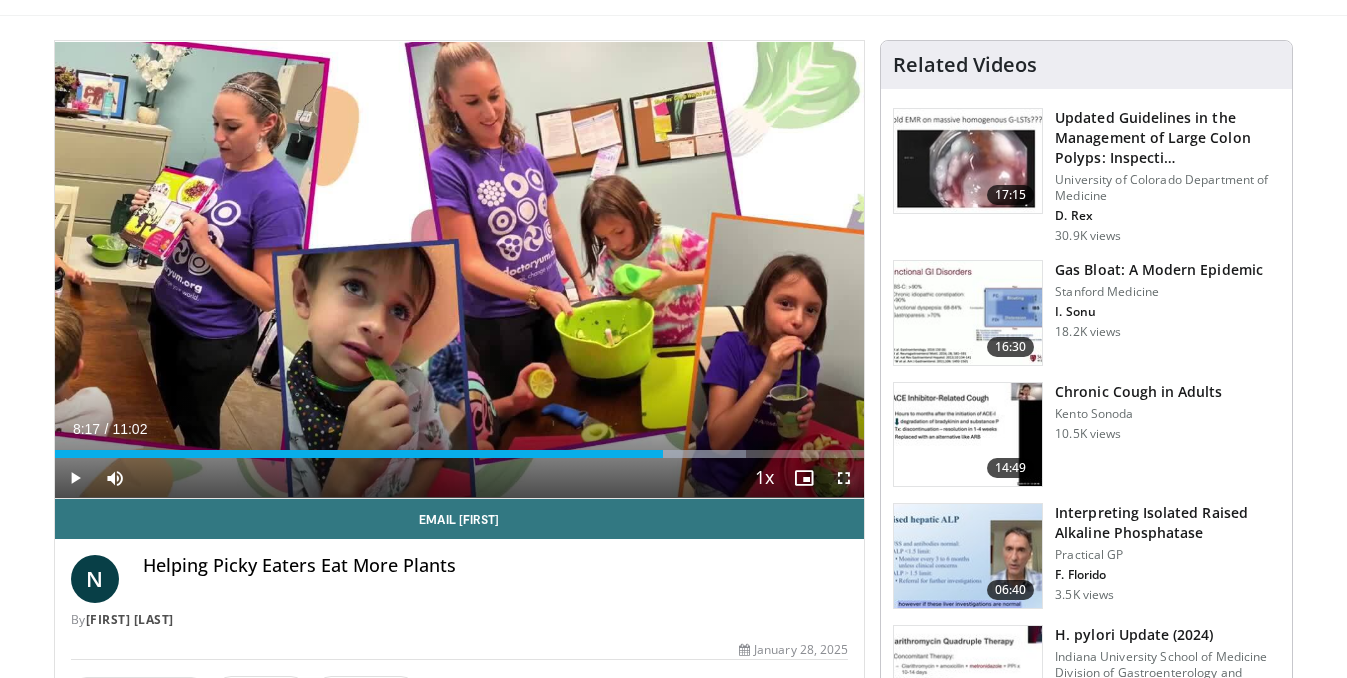 click at bounding box center (844, 478) 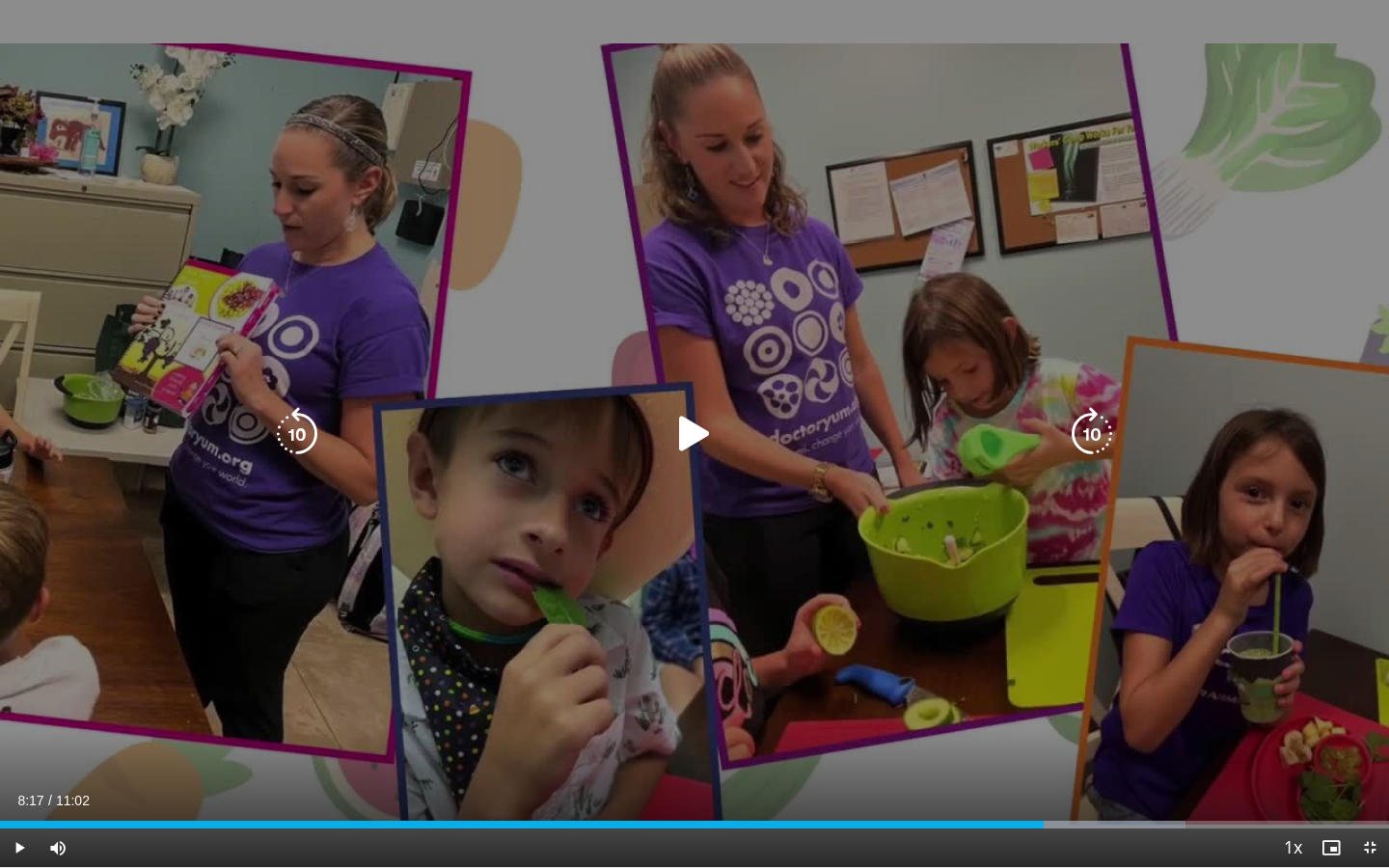 click at bounding box center [694, 434] 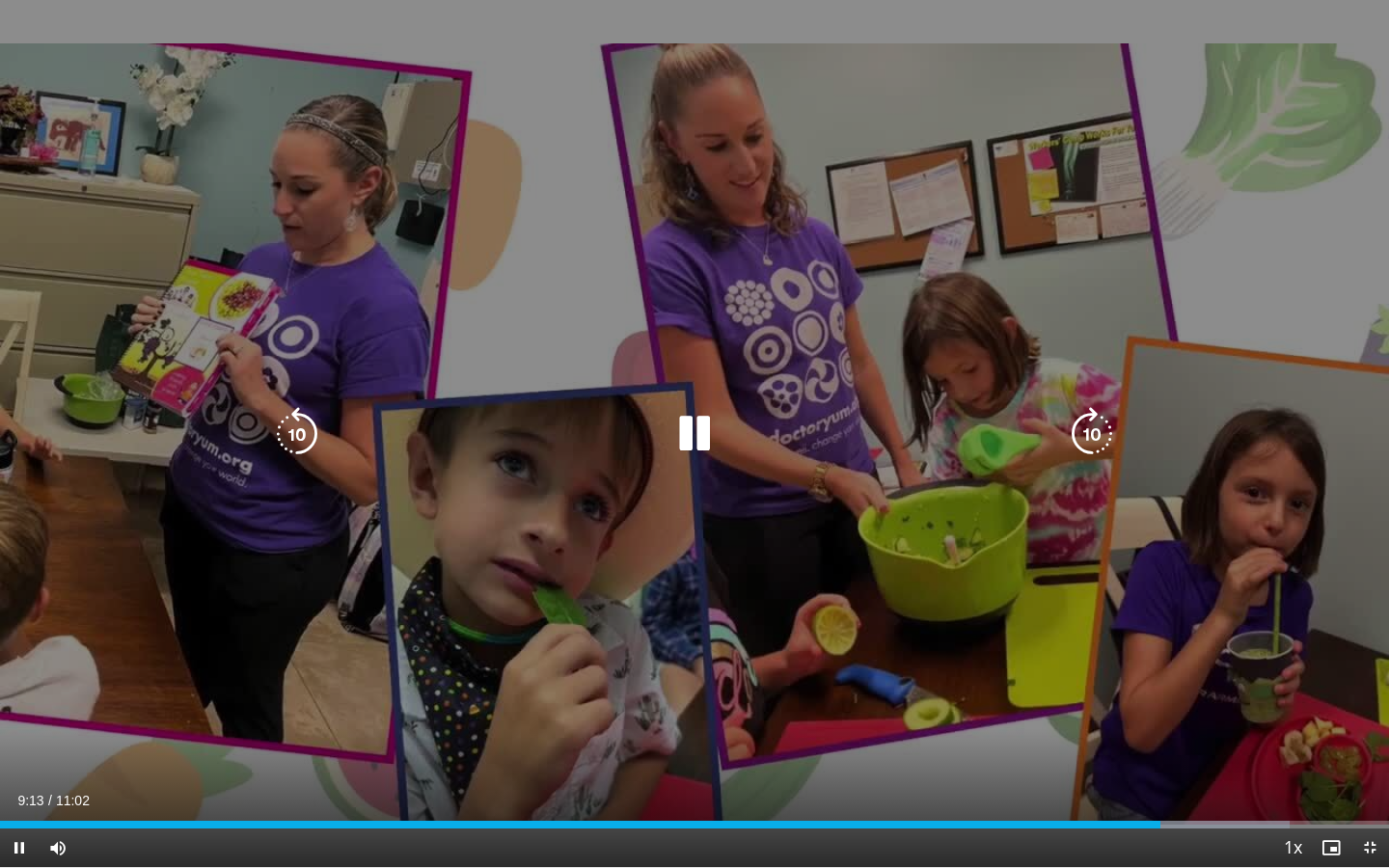 click at bounding box center (297, 434) 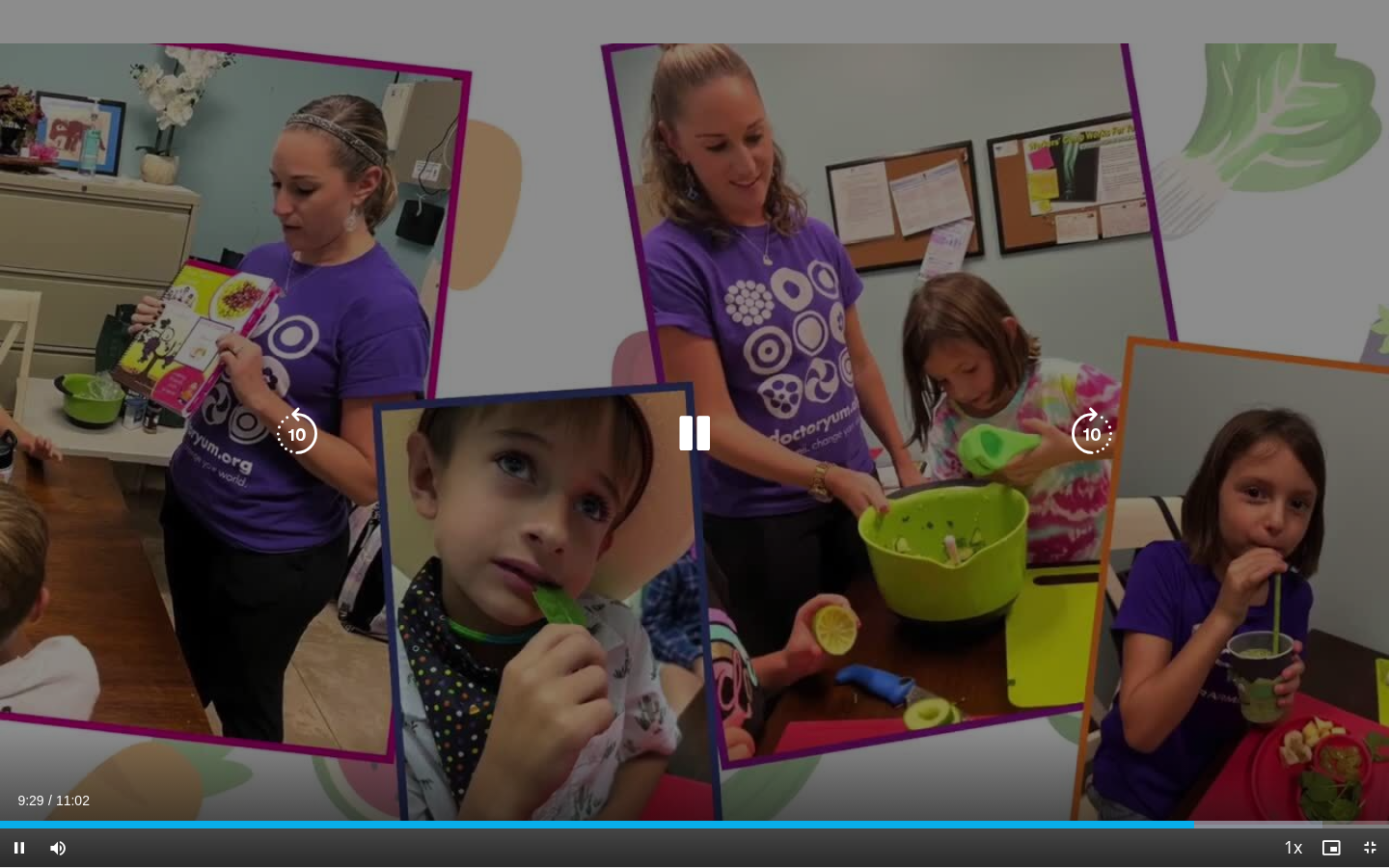 click at bounding box center [694, 434] 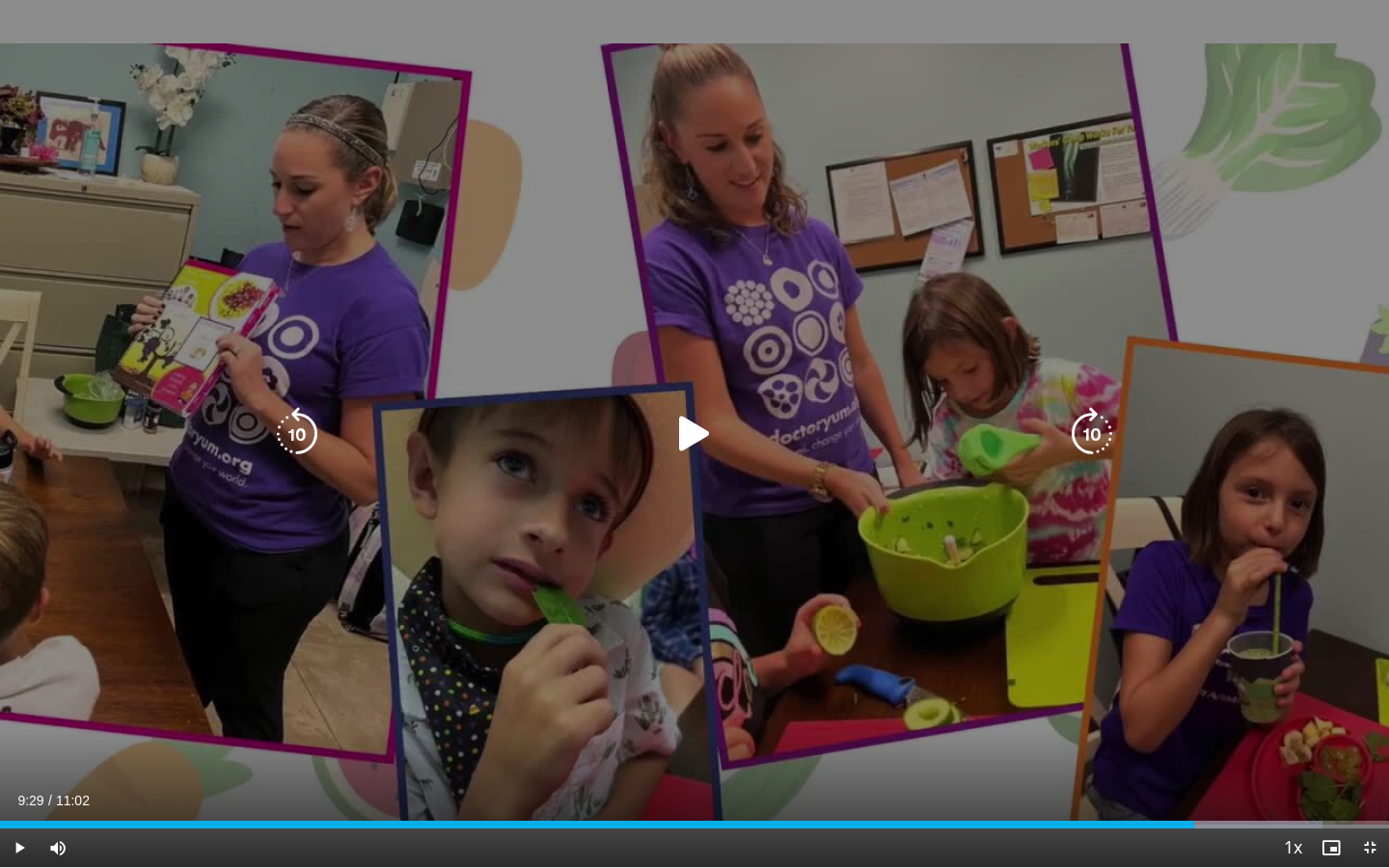click at bounding box center (297, 434) 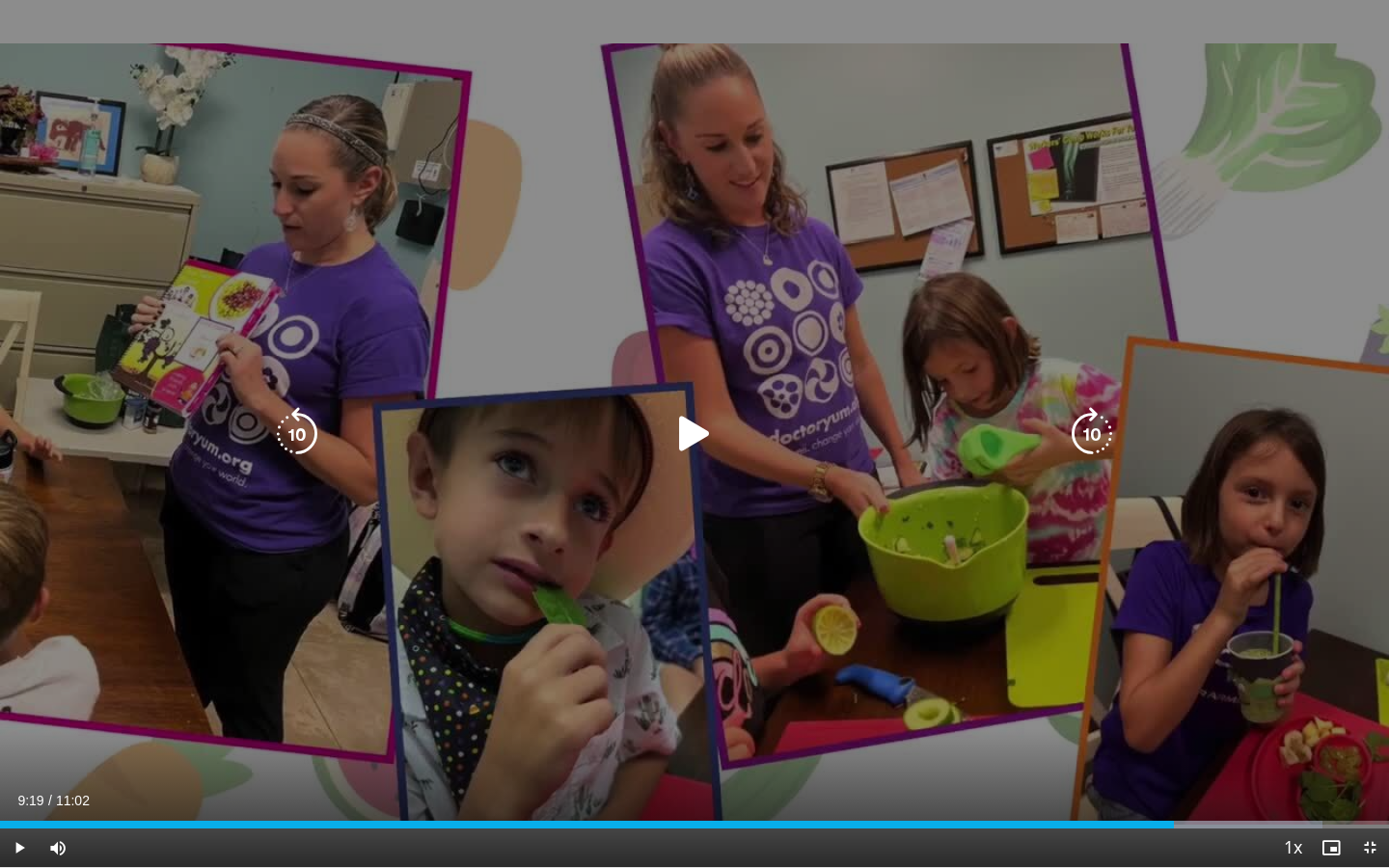 click at bounding box center (694, 434) 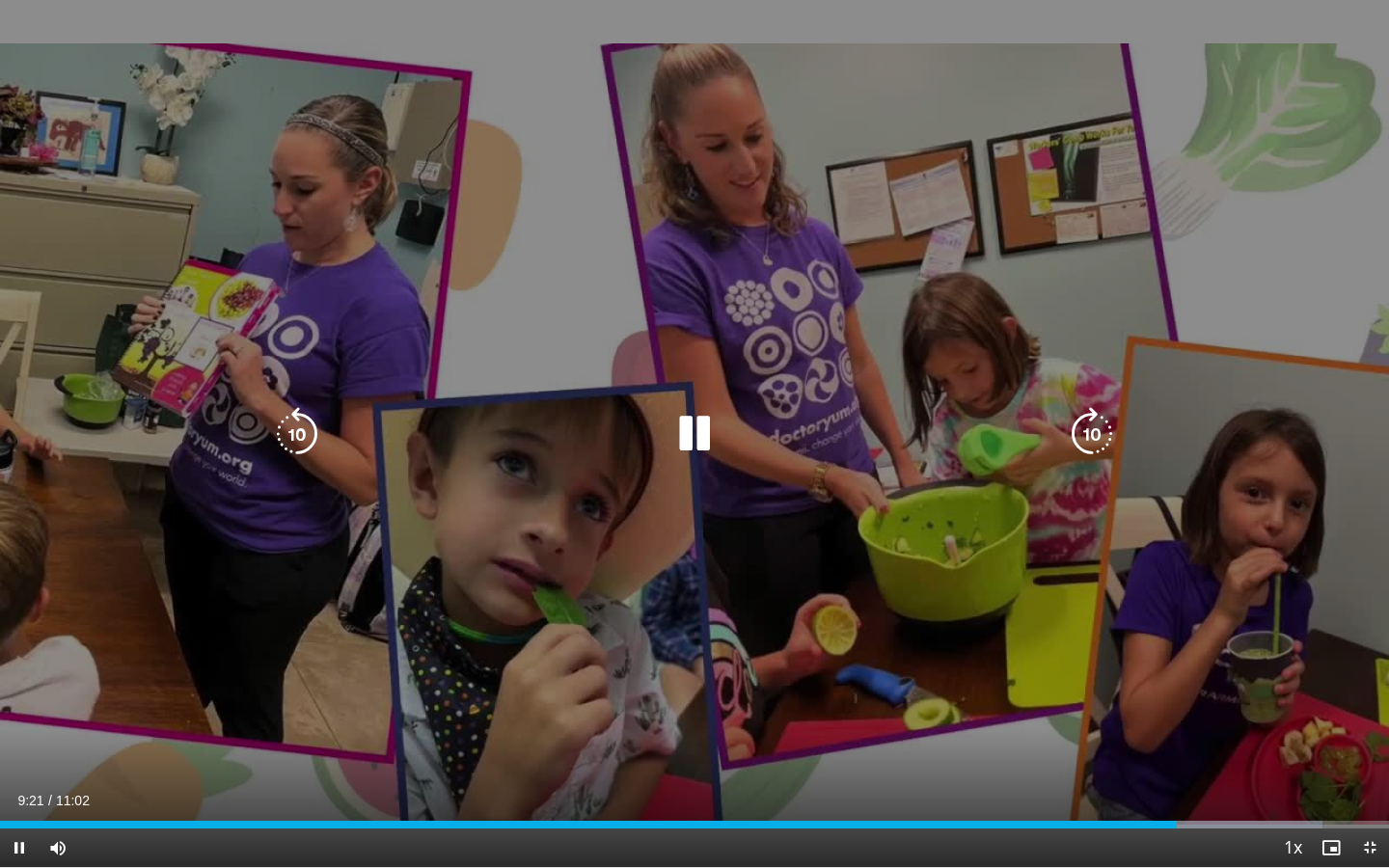 click at bounding box center (694, 434) 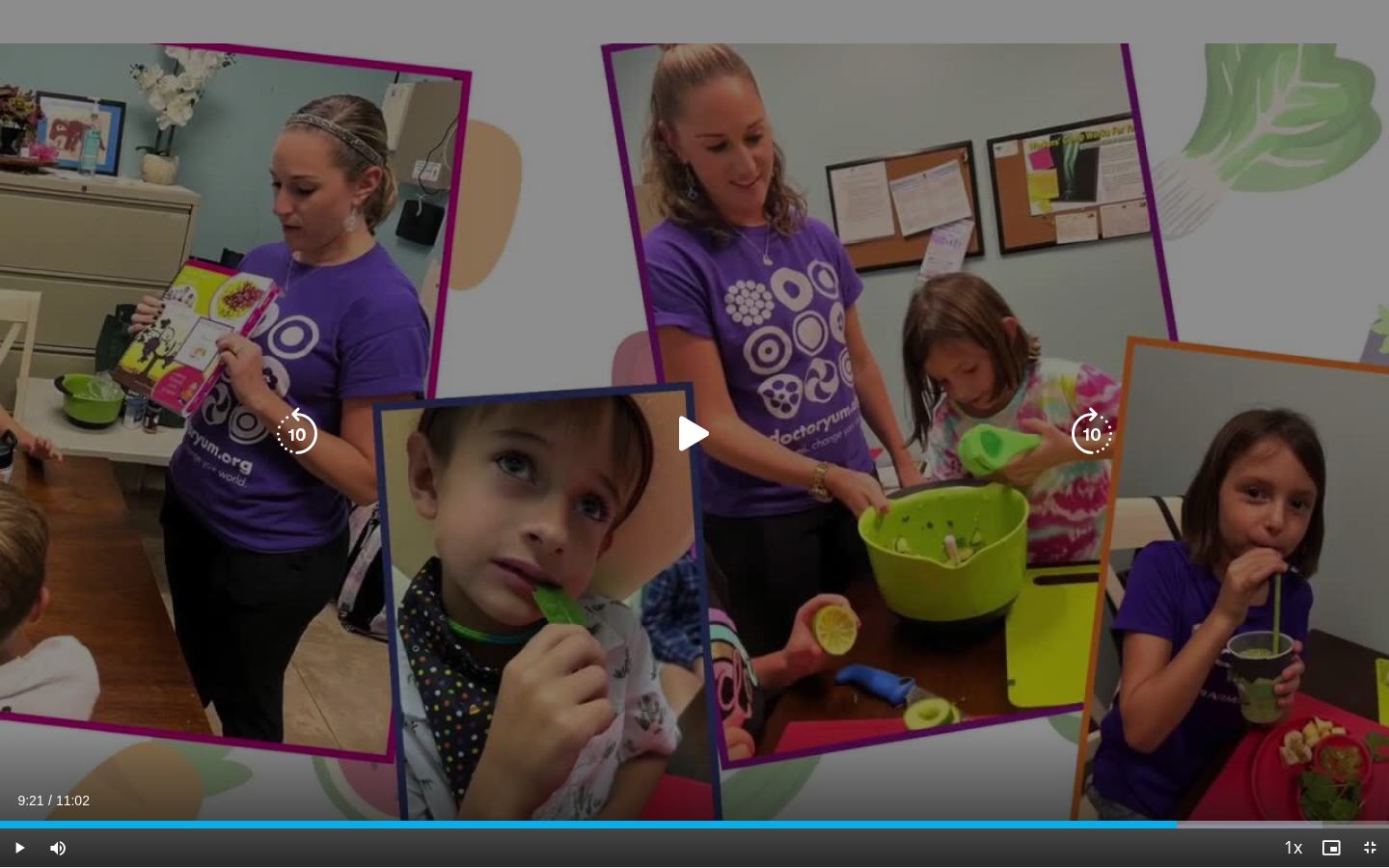 type 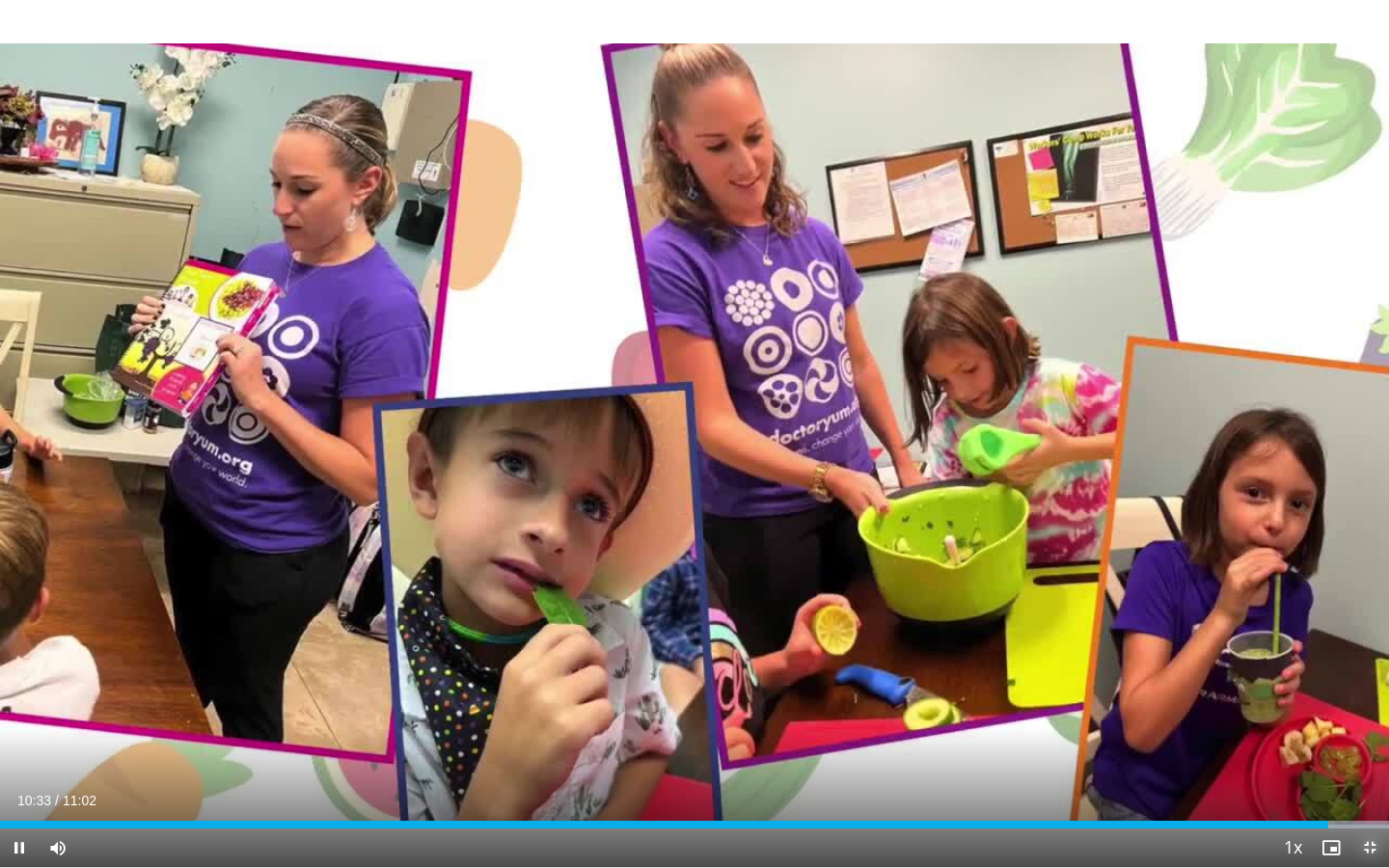 click at bounding box center [1370, 848] 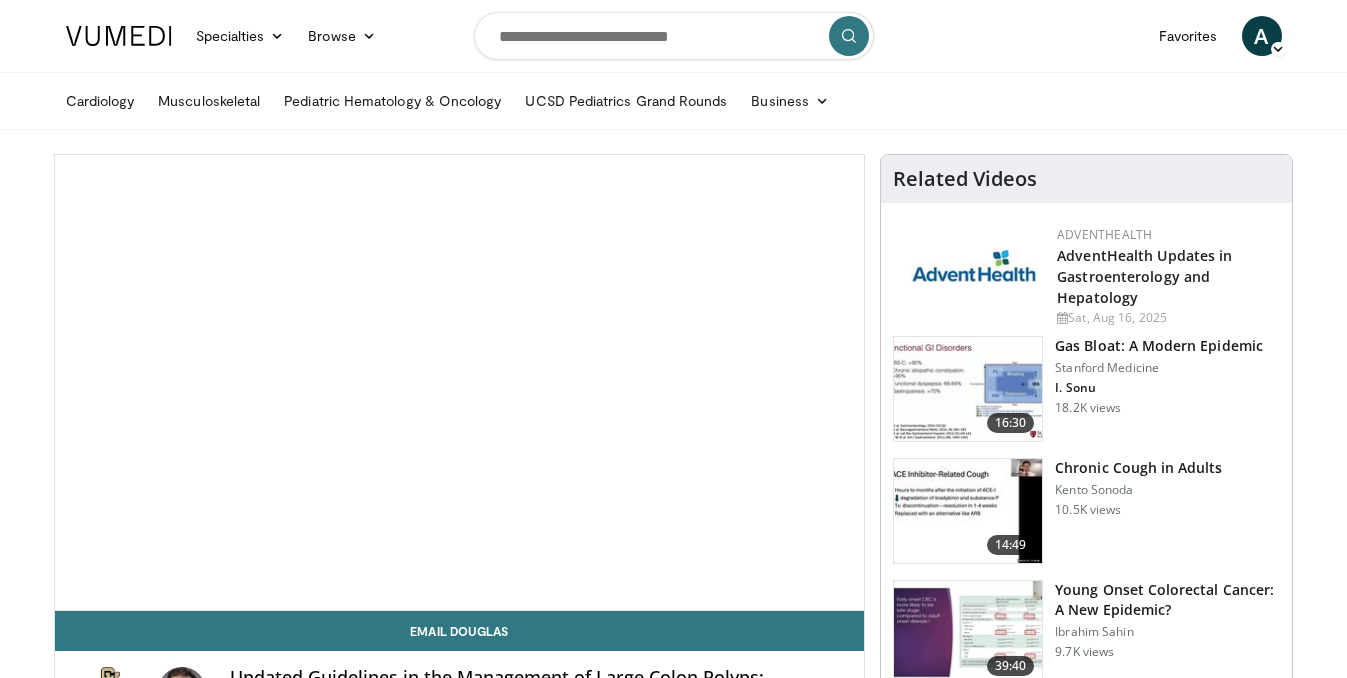 scroll, scrollTop: 0, scrollLeft: 0, axis: both 